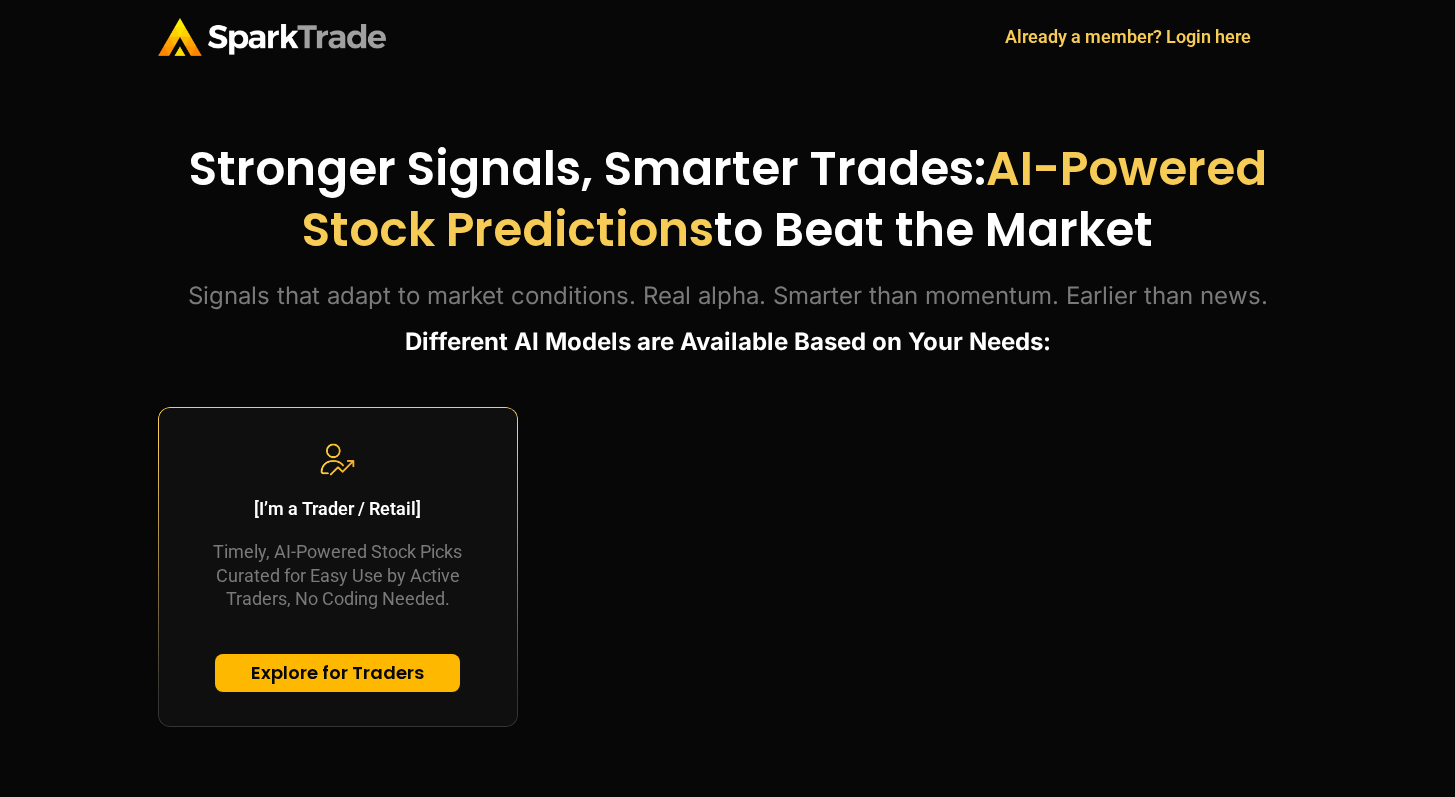 scroll, scrollTop: 0, scrollLeft: 0, axis: both 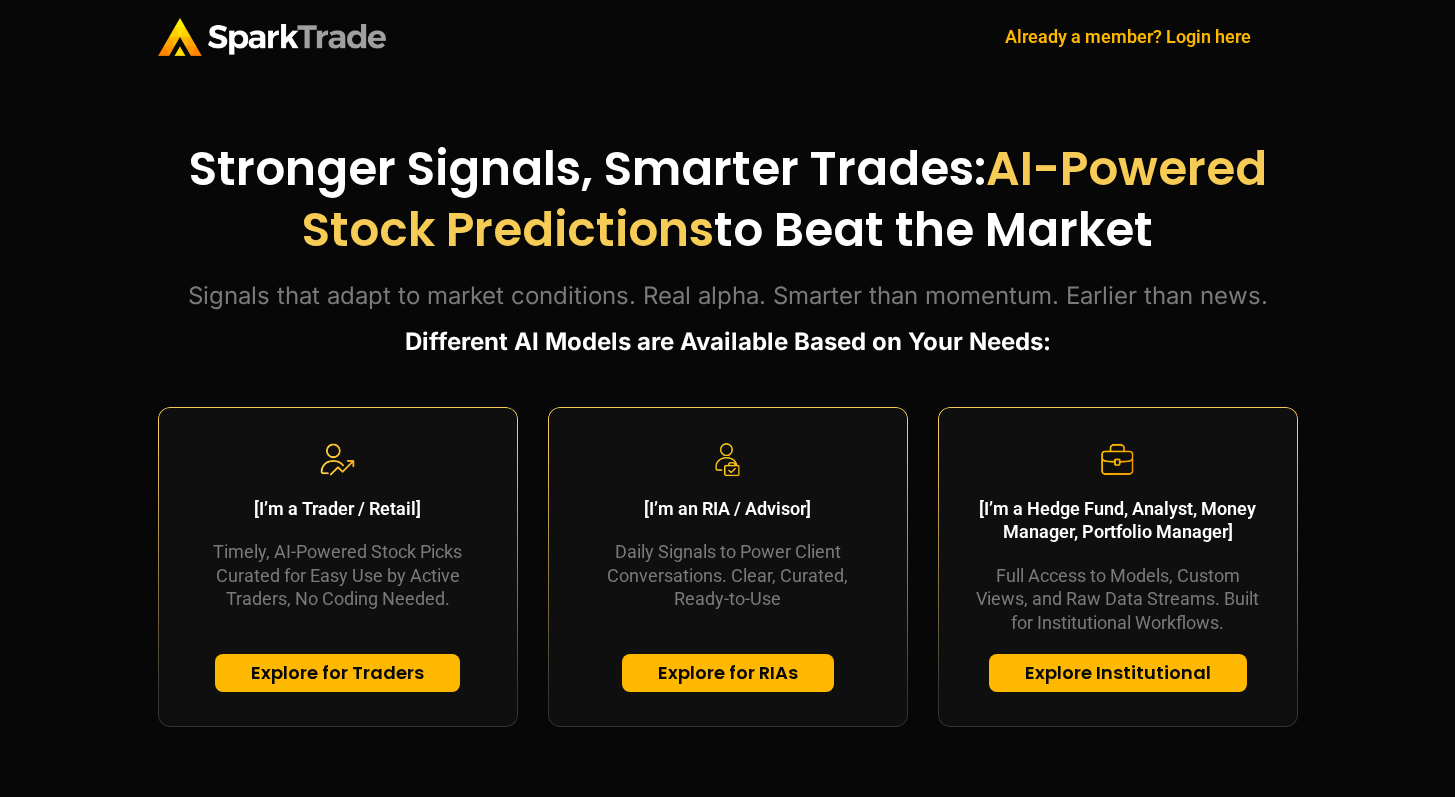 click on "Already a member? Login here" at bounding box center [1128, 36] 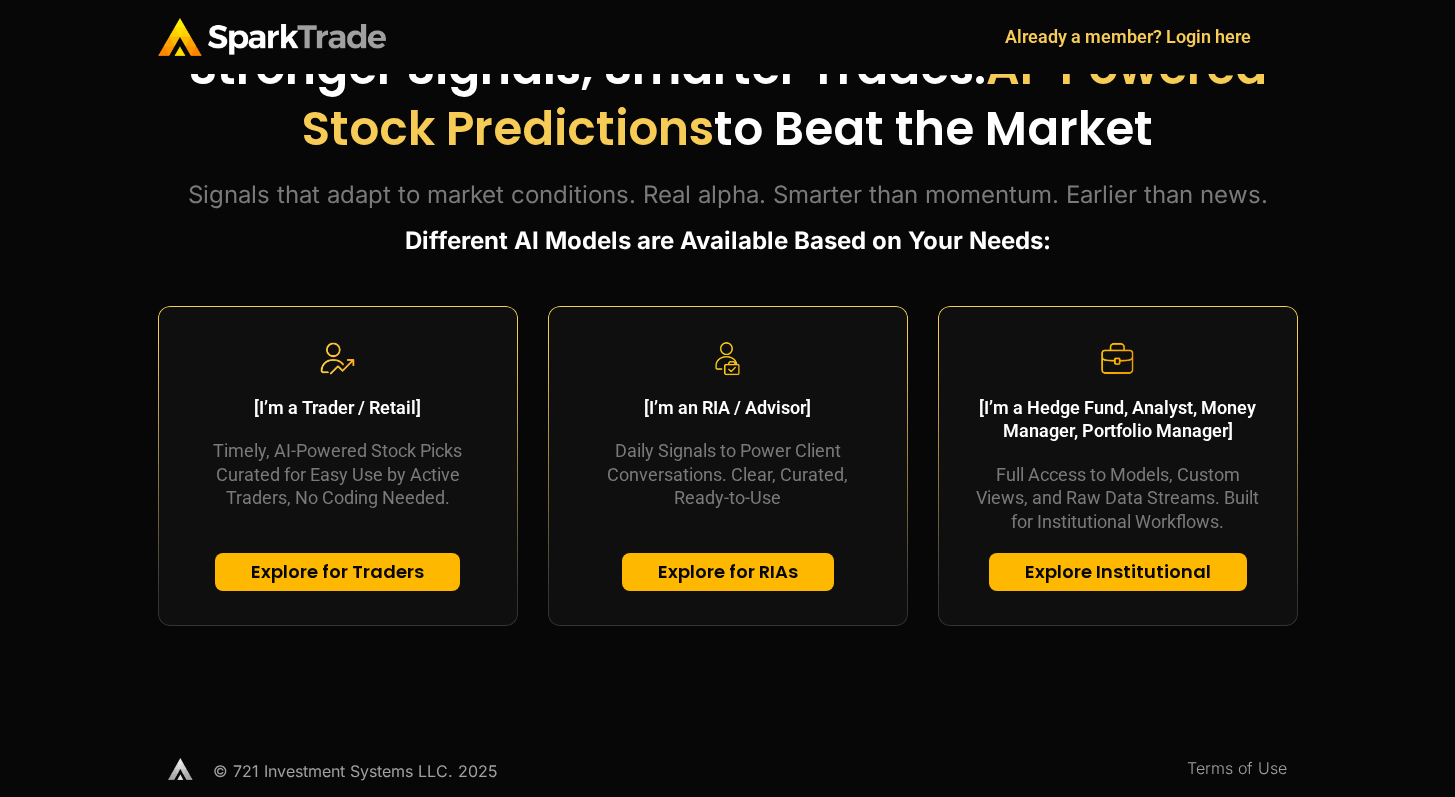 scroll, scrollTop: 102, scrollLeft: 0, axis: vertical 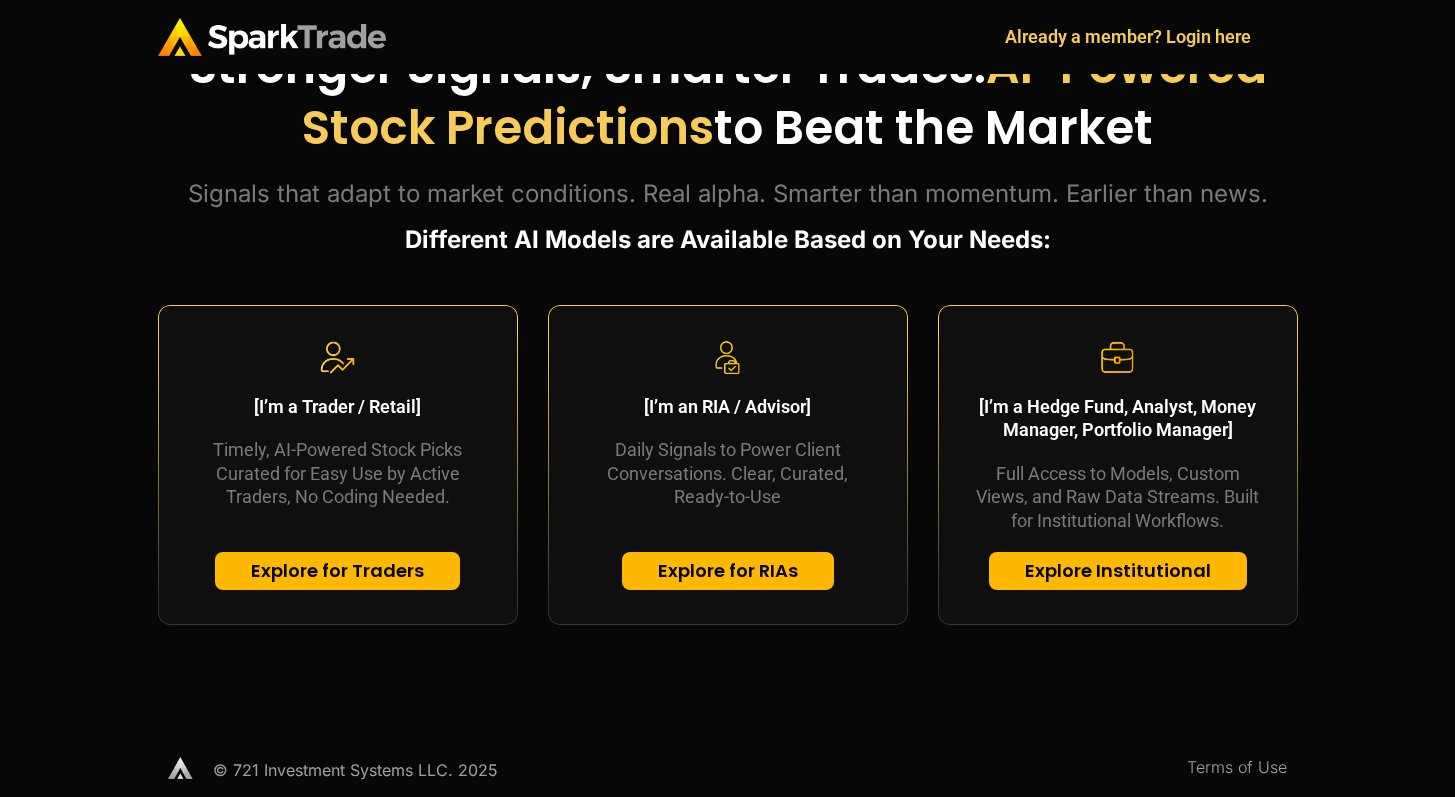 click on "Explore for Traders" at bounding box center [337, 571] 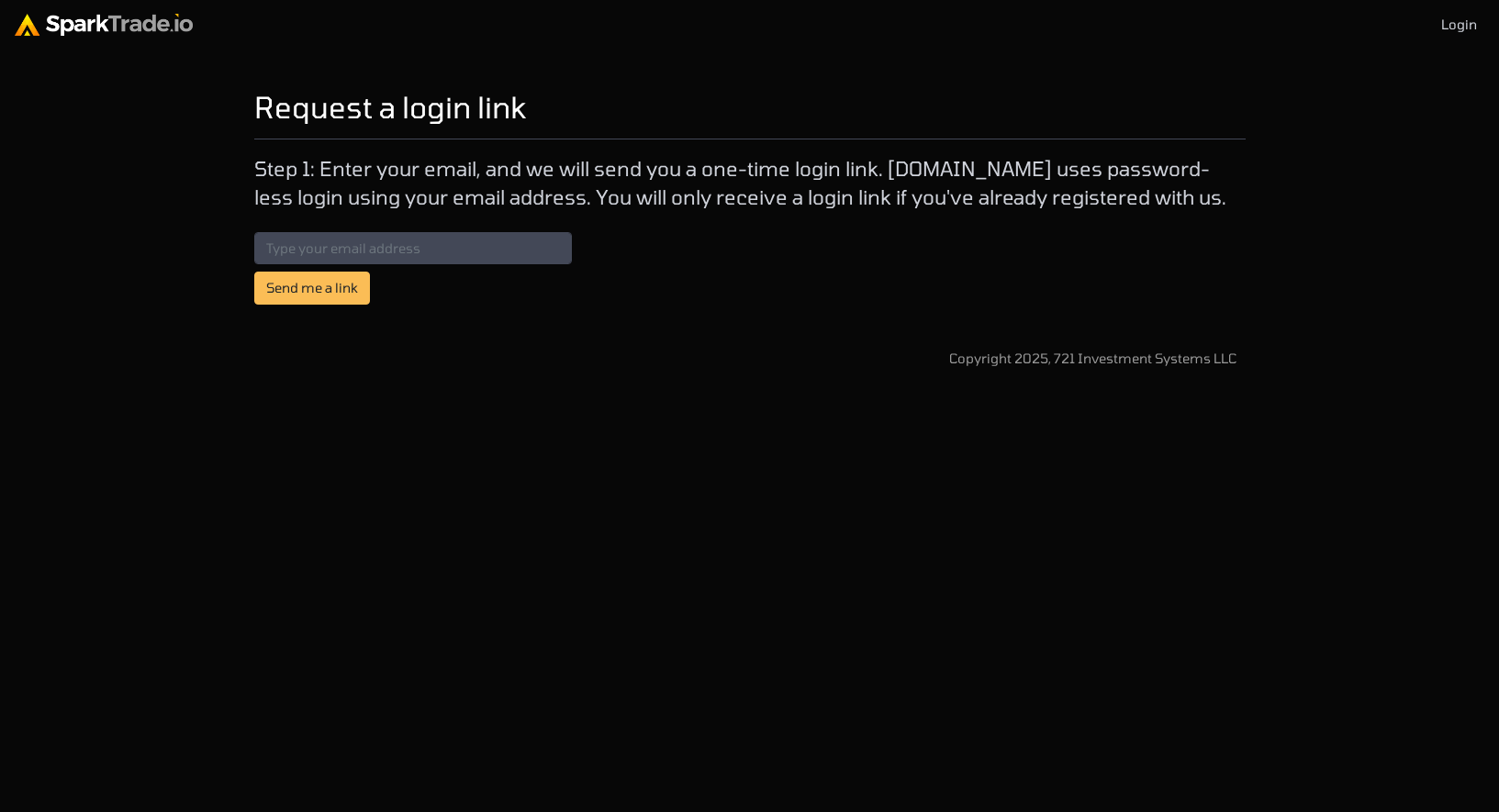 scroll, scrollTop: 0, scrollLeft: 0, axis: both 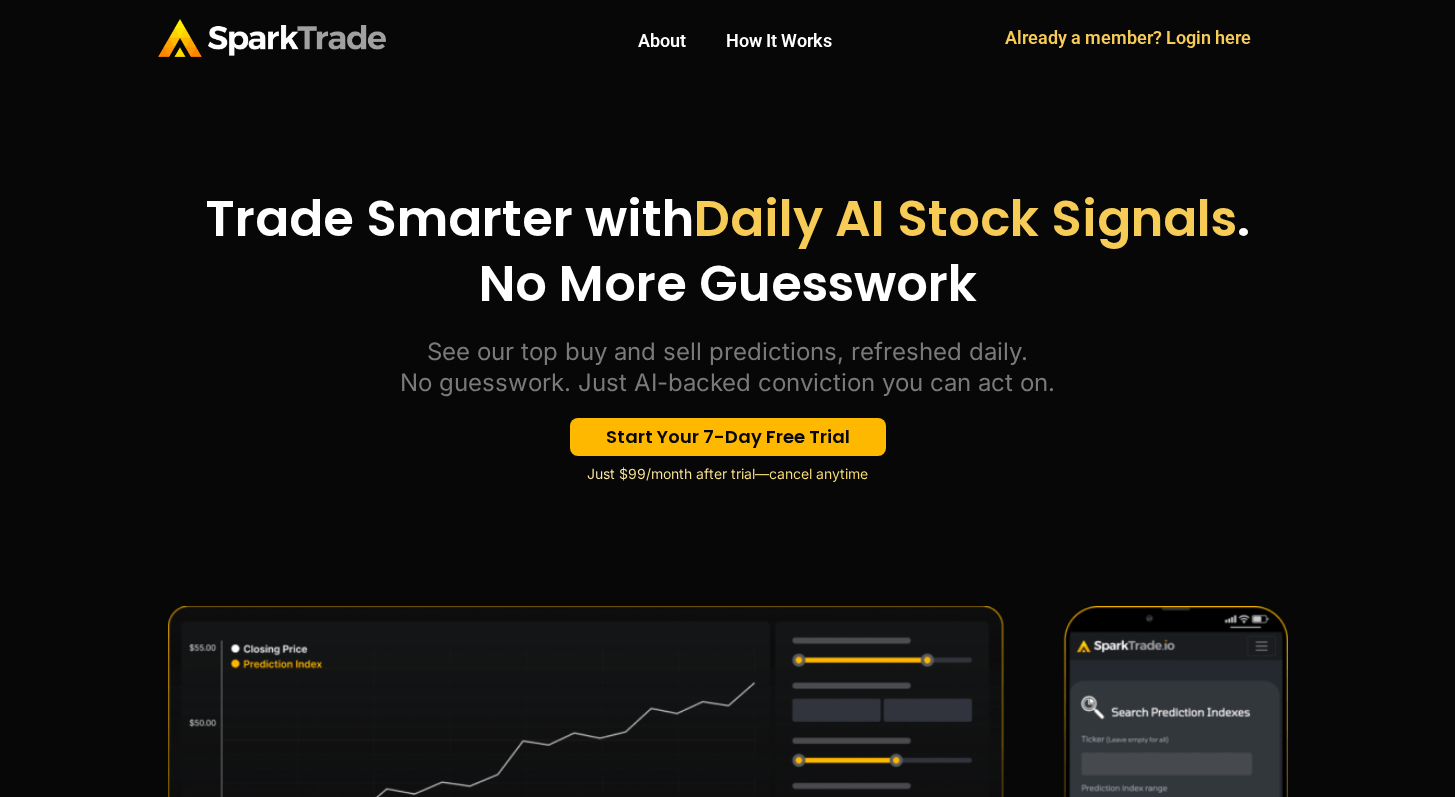 click on "Start Your 7-Day Free Trial" at bounding box center [728, 437] 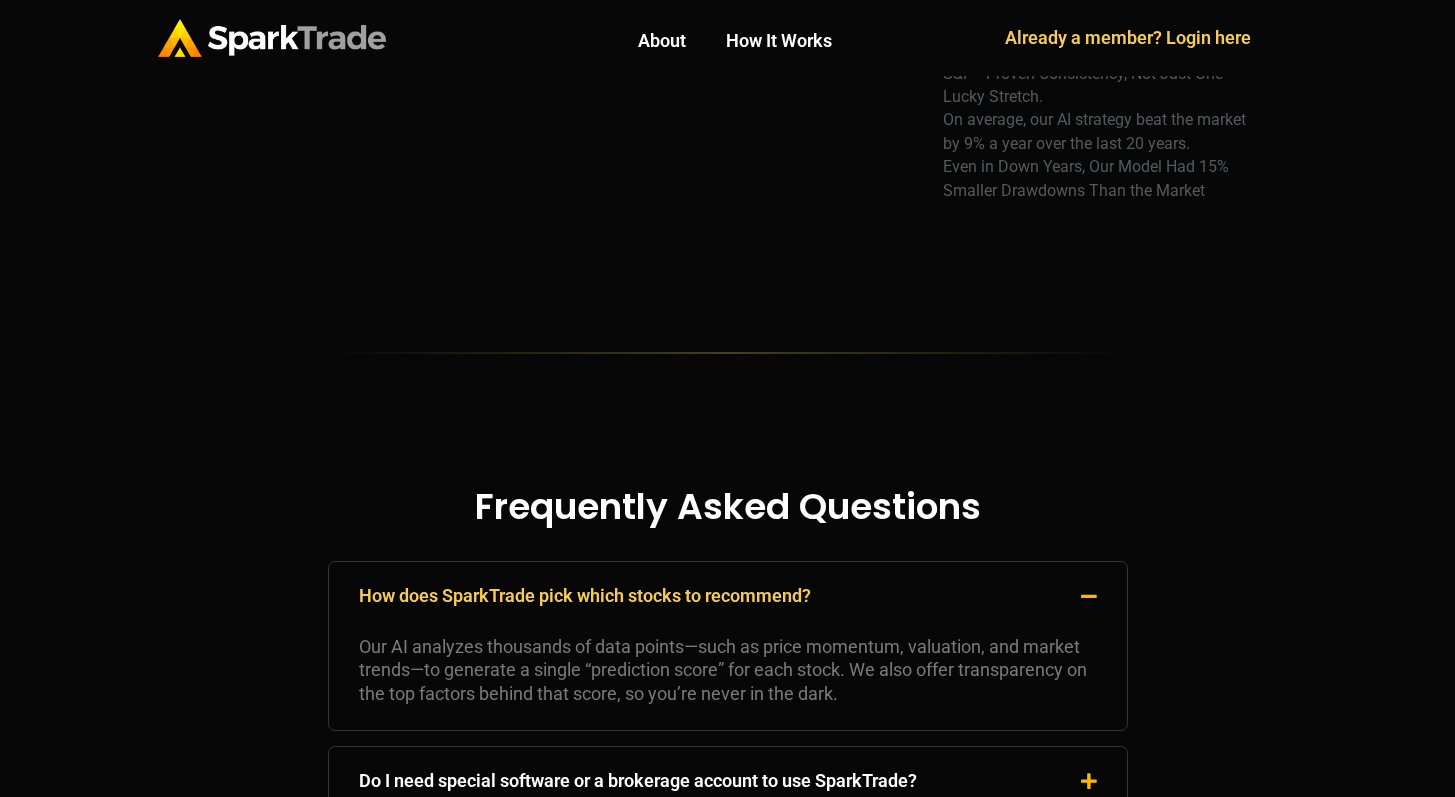 scroll, scrollTop: 5074, scrollLeft: 0, axis: vertical 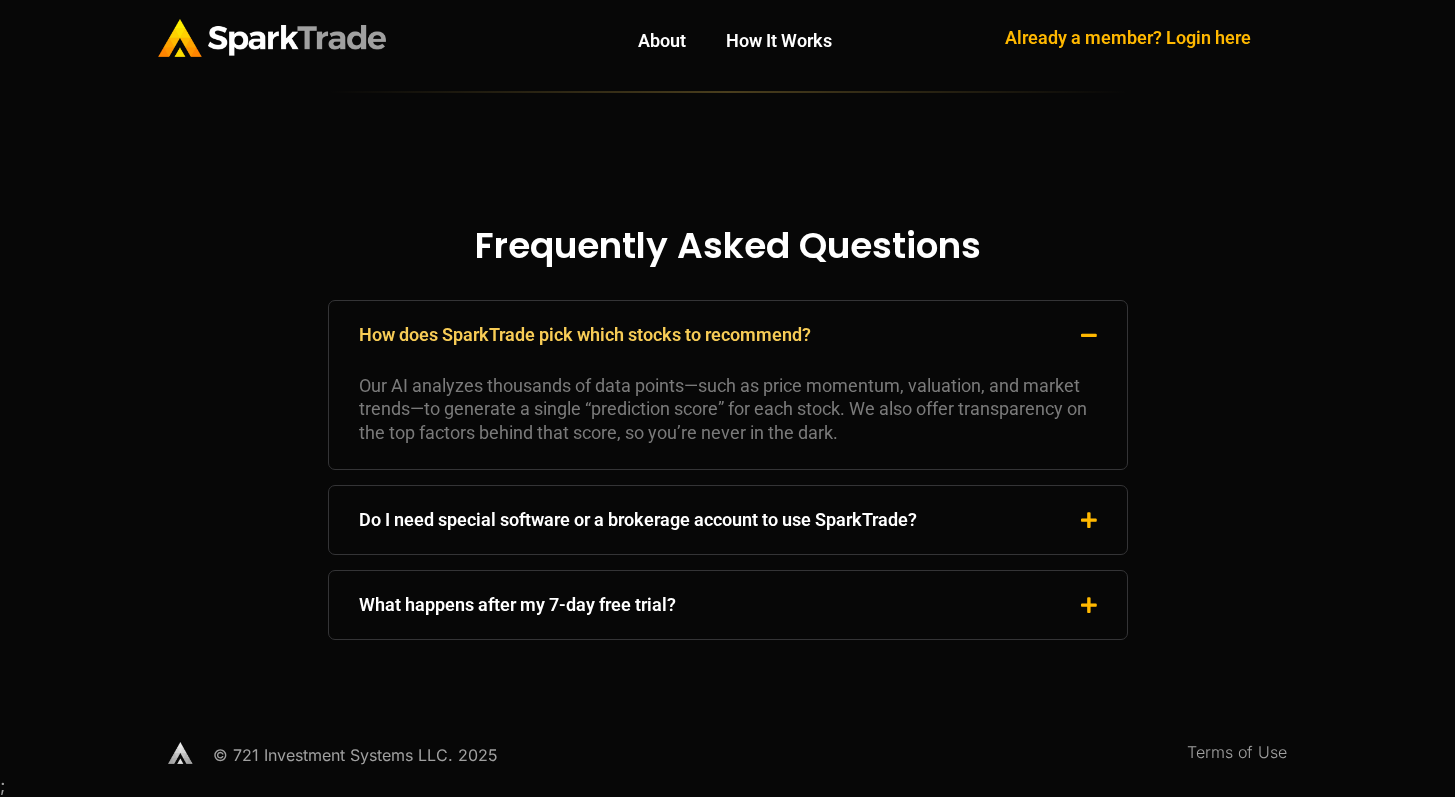 click on "Already a member? Login here" at bounding box center (1128, 37) 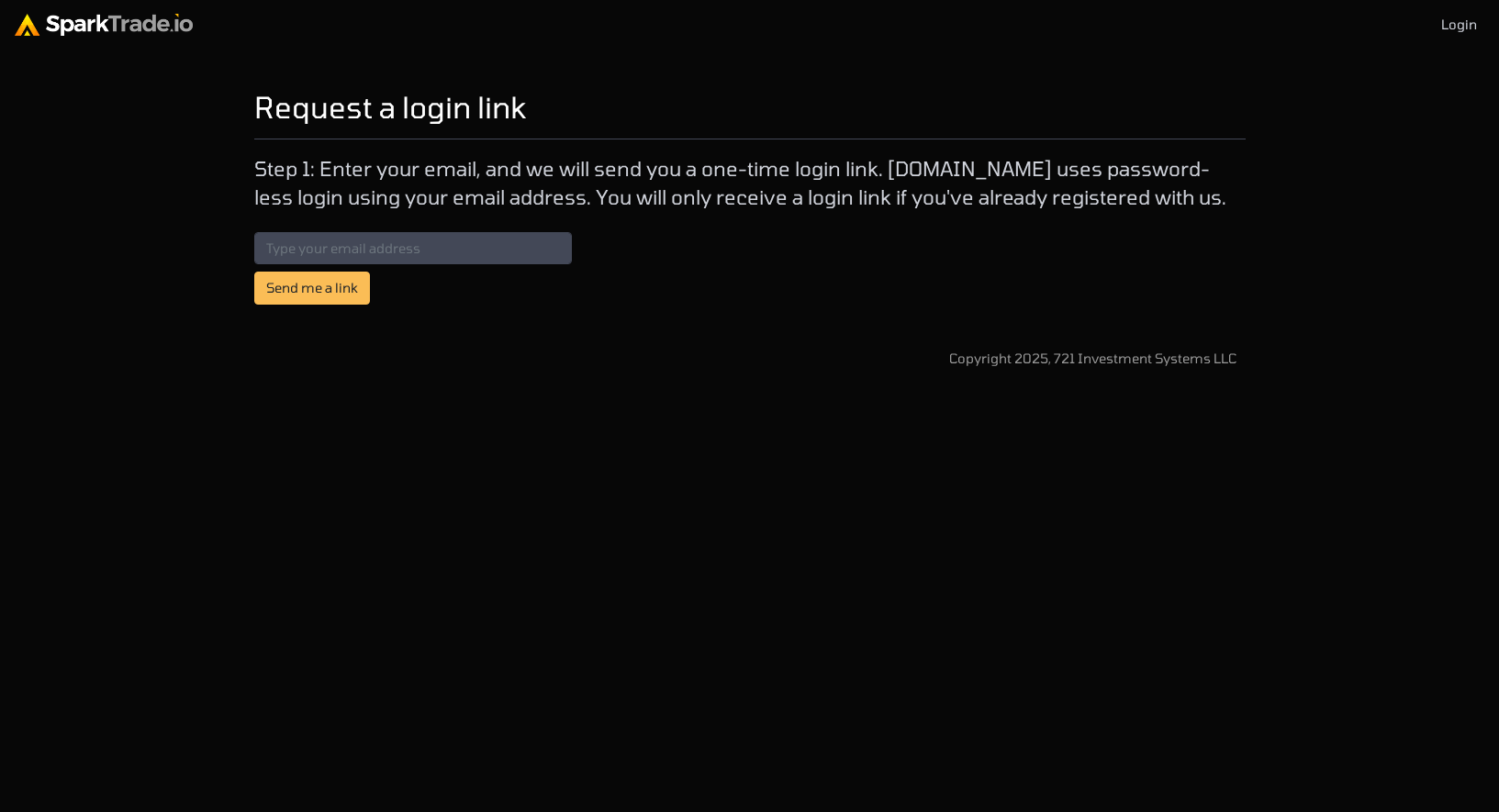 scroll, scrollTop: 0, scrollLeft: 0, axis: both 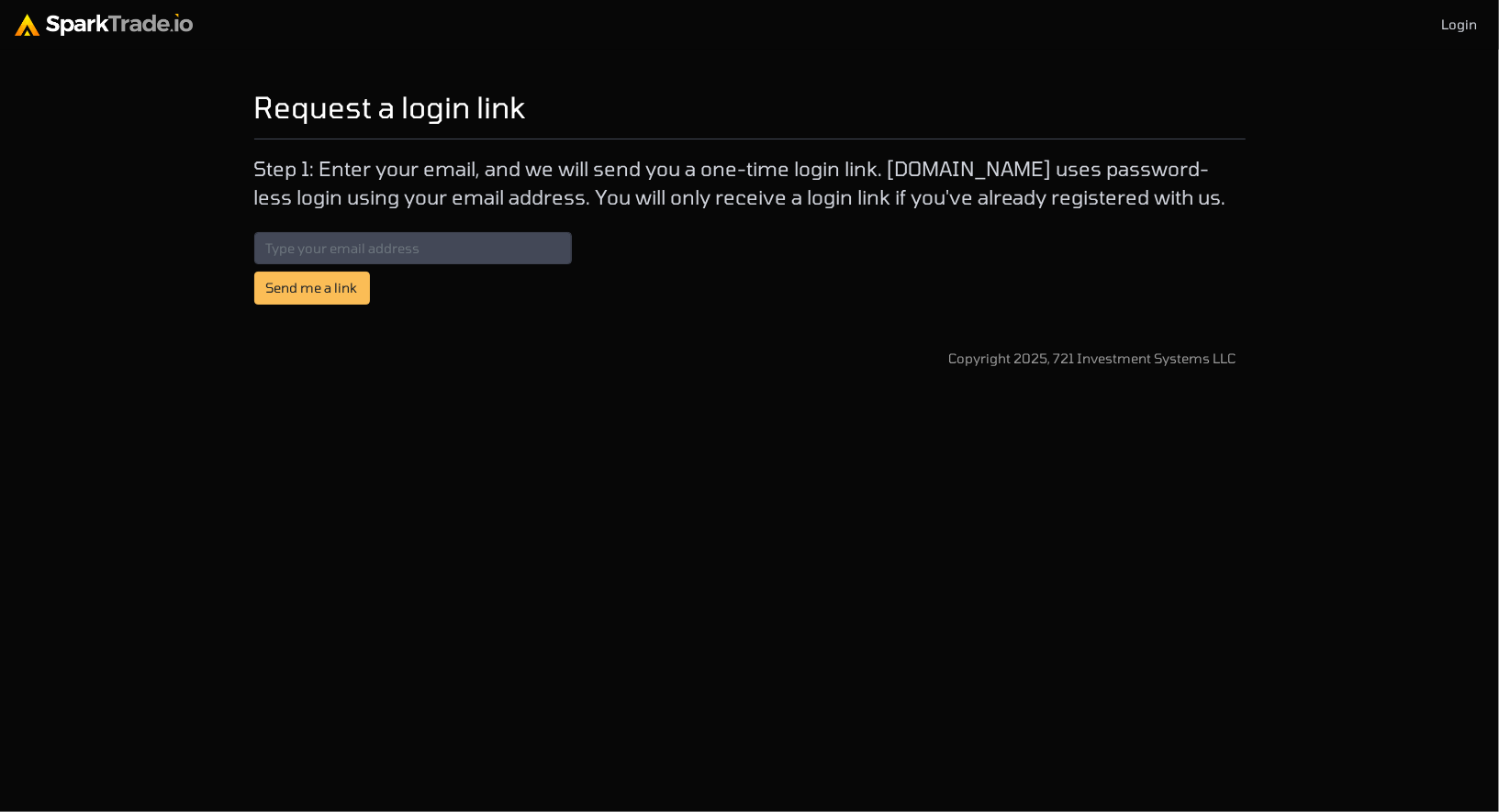 click on "Send me a link" at bounding box center [413, 268] 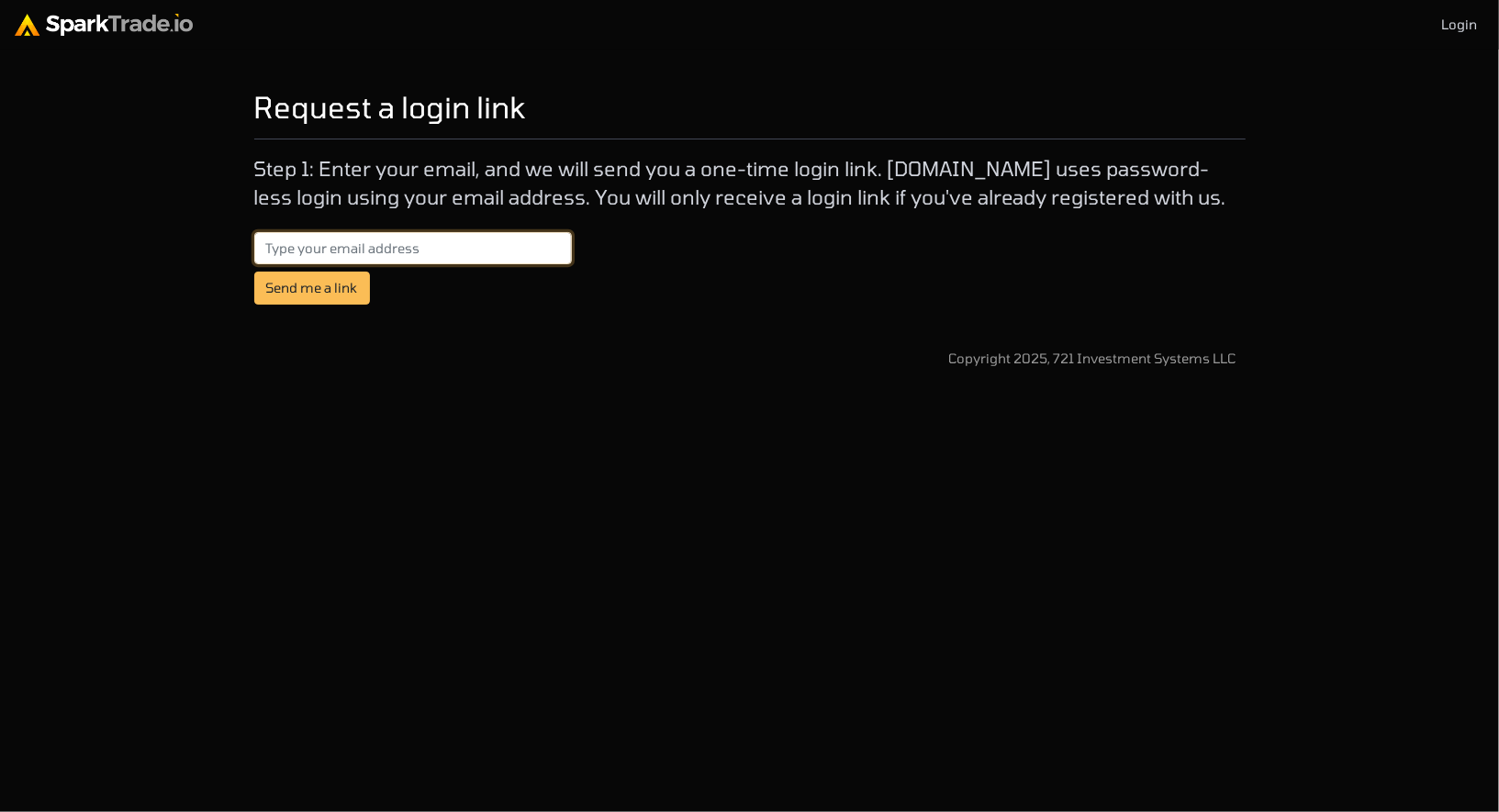 click at bounding box center (413, 249) 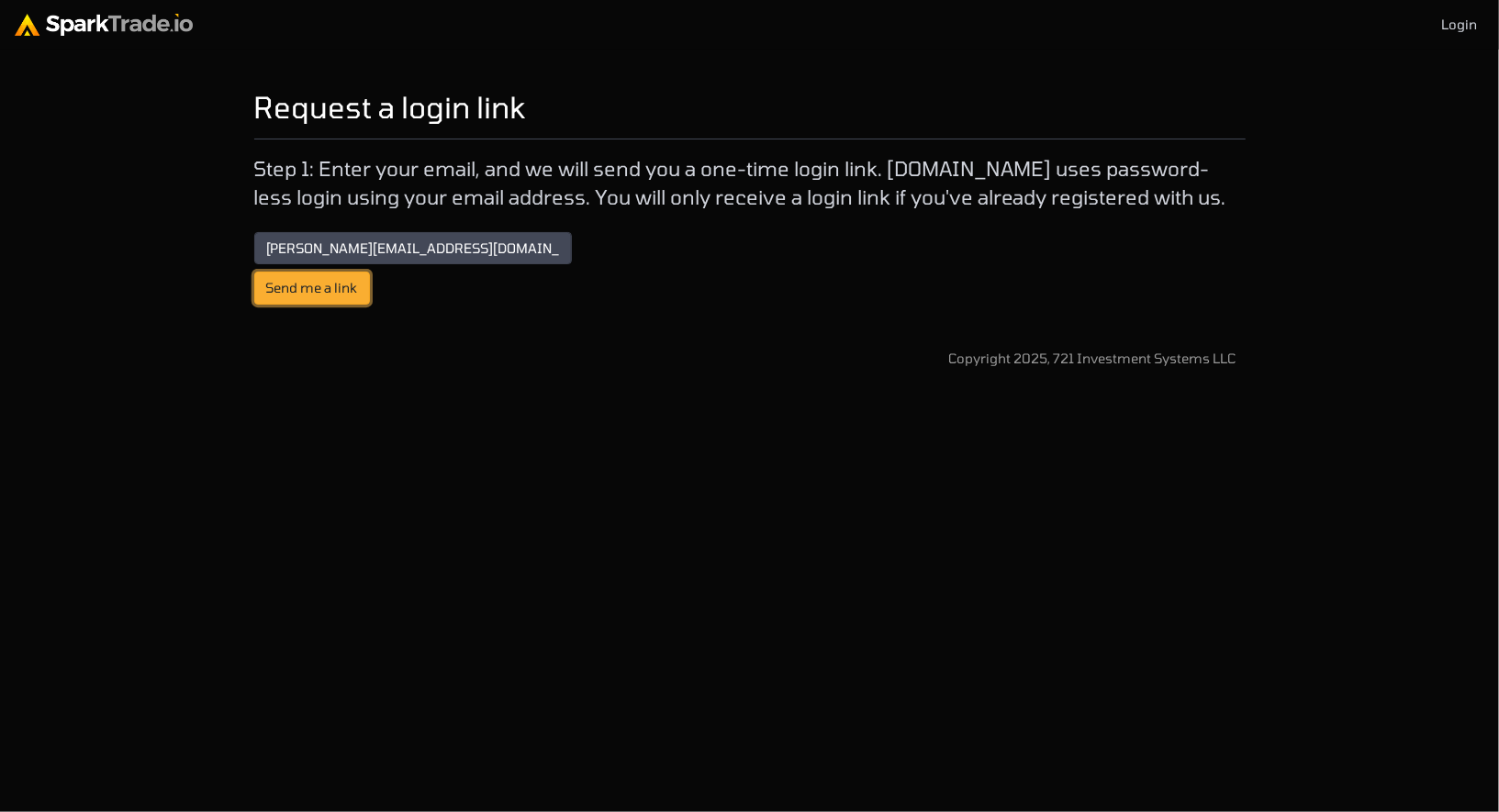 click on "Send me a link" at bounding box center (312, 288) 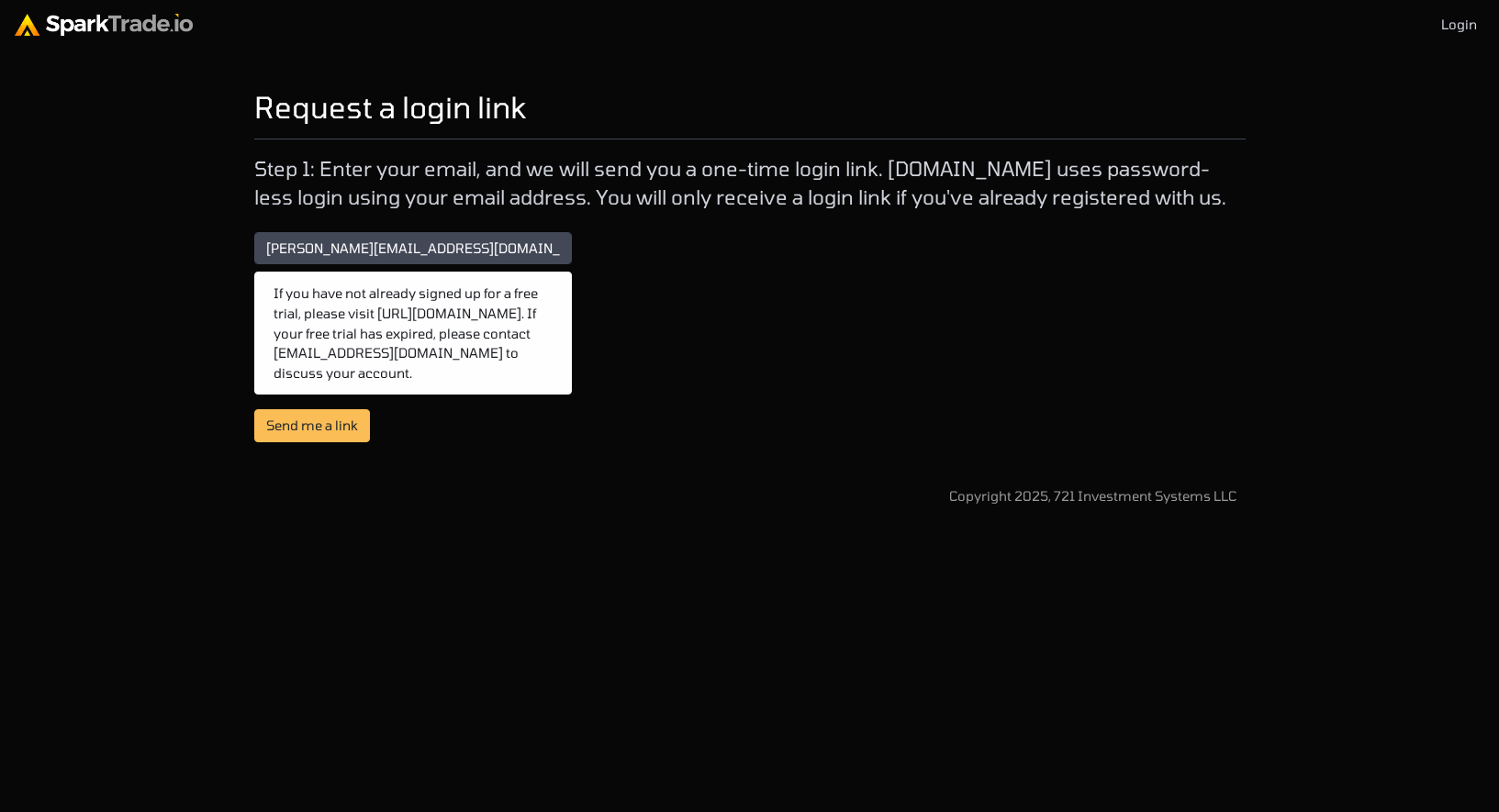 scroll, scrollTop: 0, scrollLeft: 0, axis: both 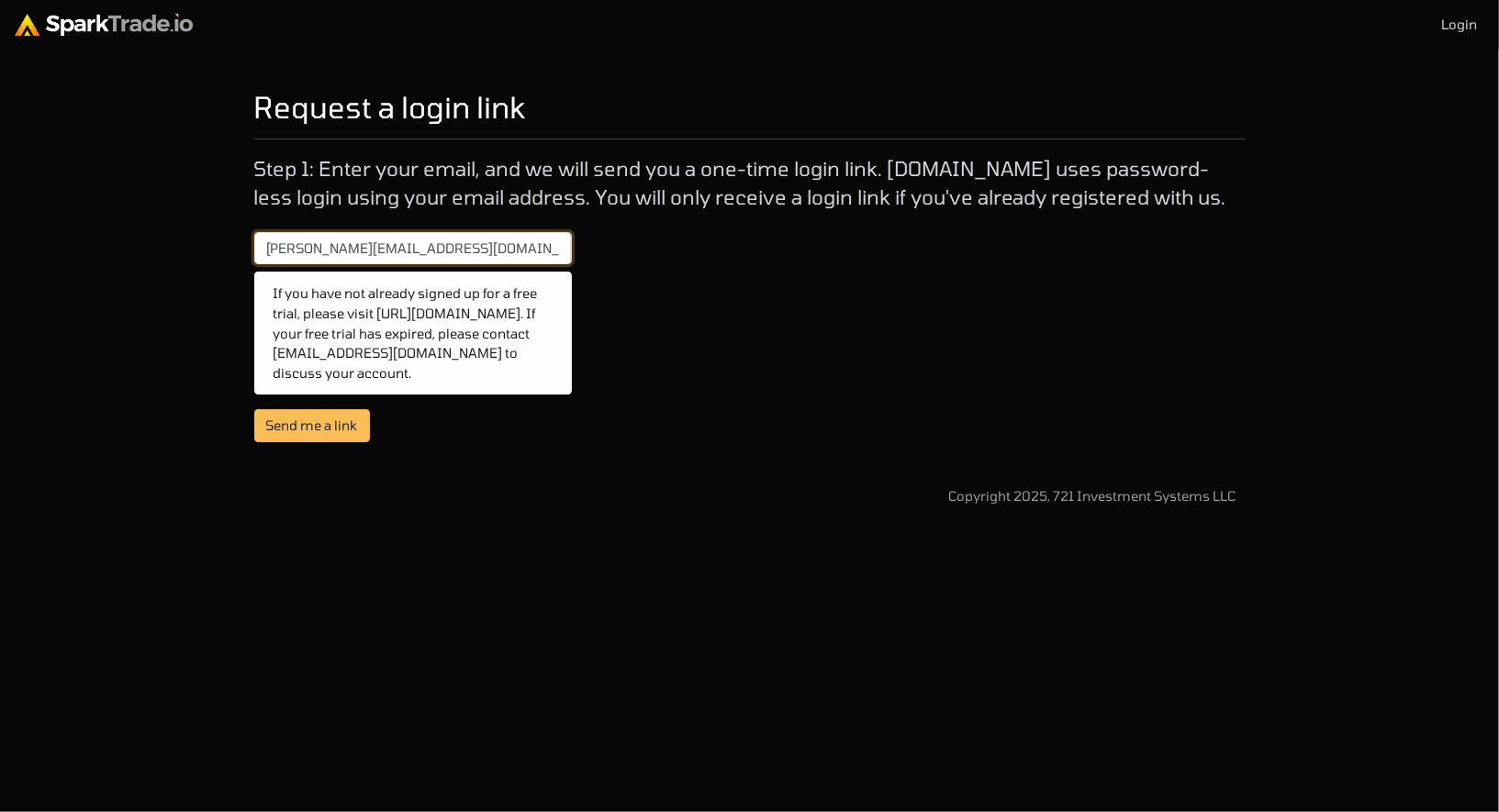 click on "[PERSON_NAME][EMAIL_ADDRESS][DOMAIN_NAME]" at bounding box center [413, 249] 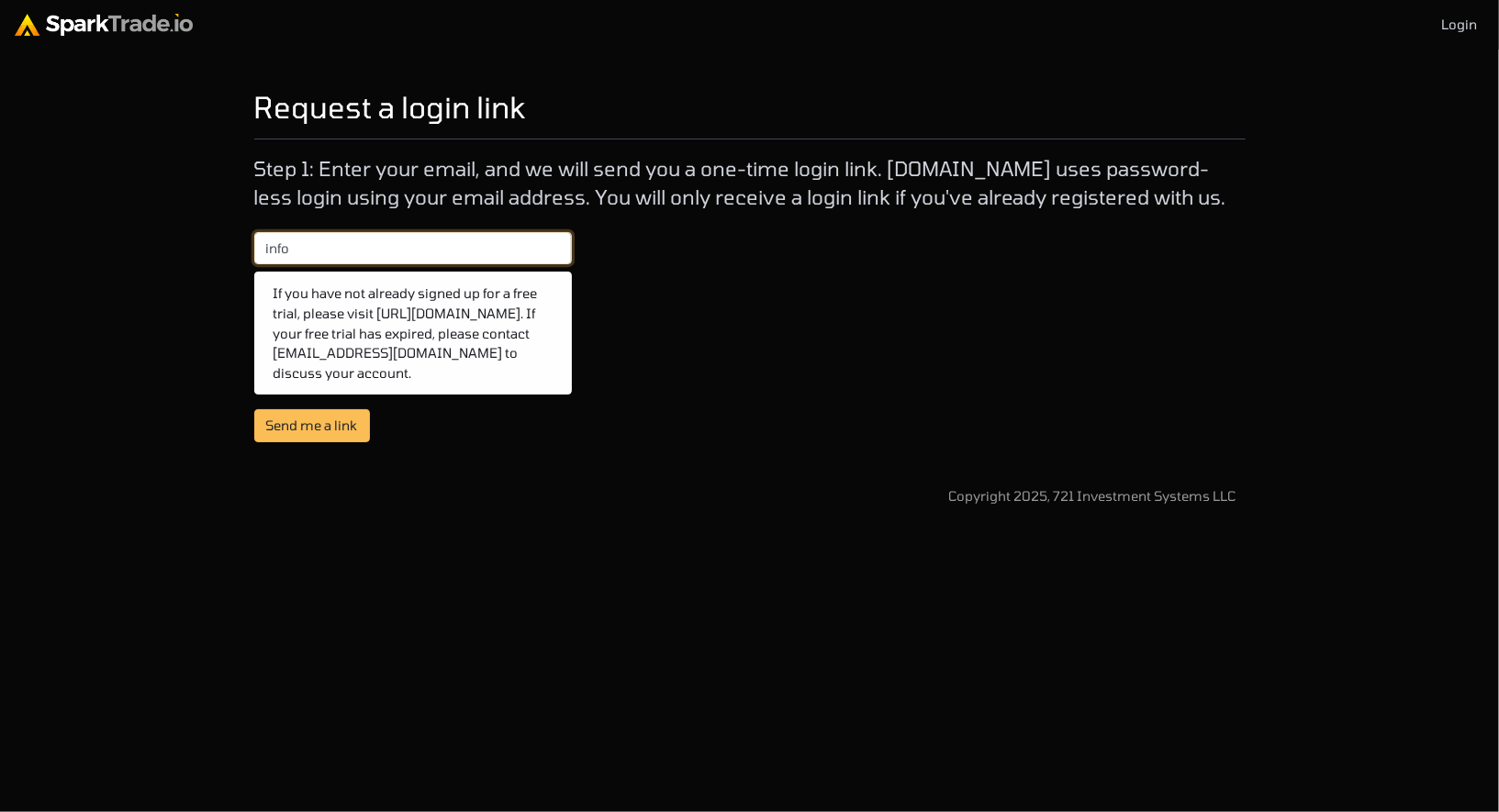 click on "Send me a link" at bounding box center [312, 426] 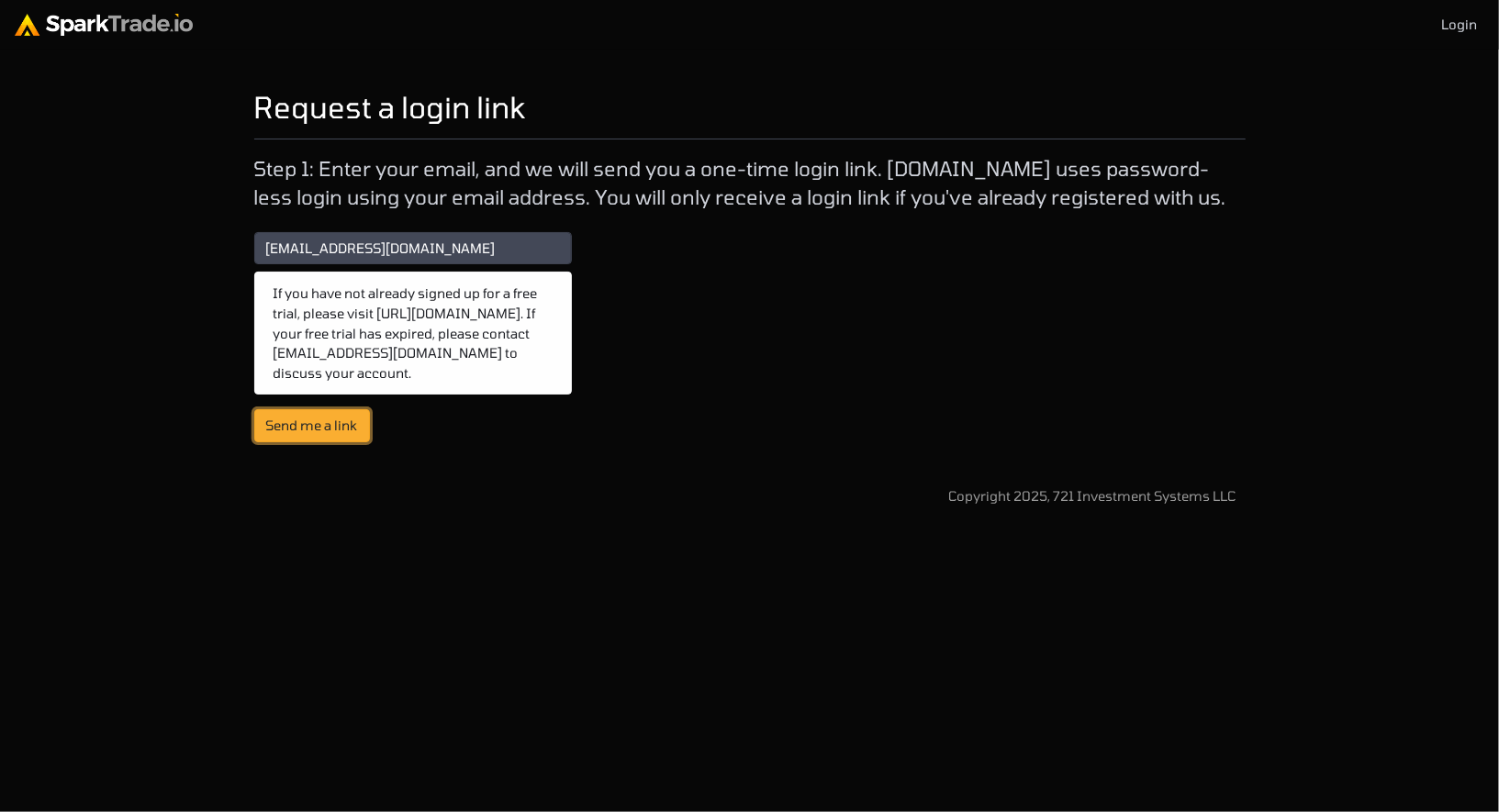 click on "Send me a link" at bounding box center [312, 426] 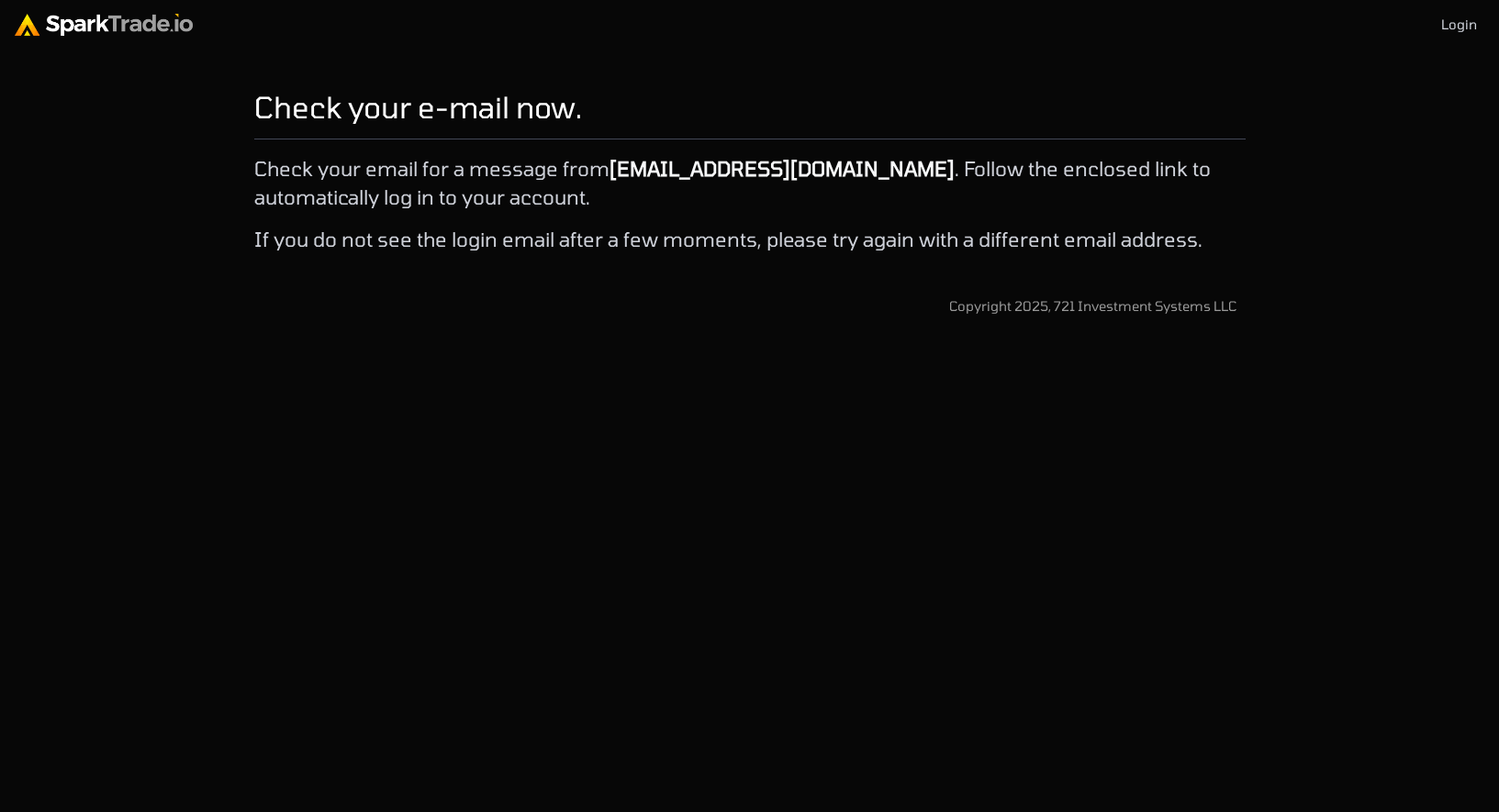 scroll, scrollTop: 0, scrollLeft: 0, axis: both 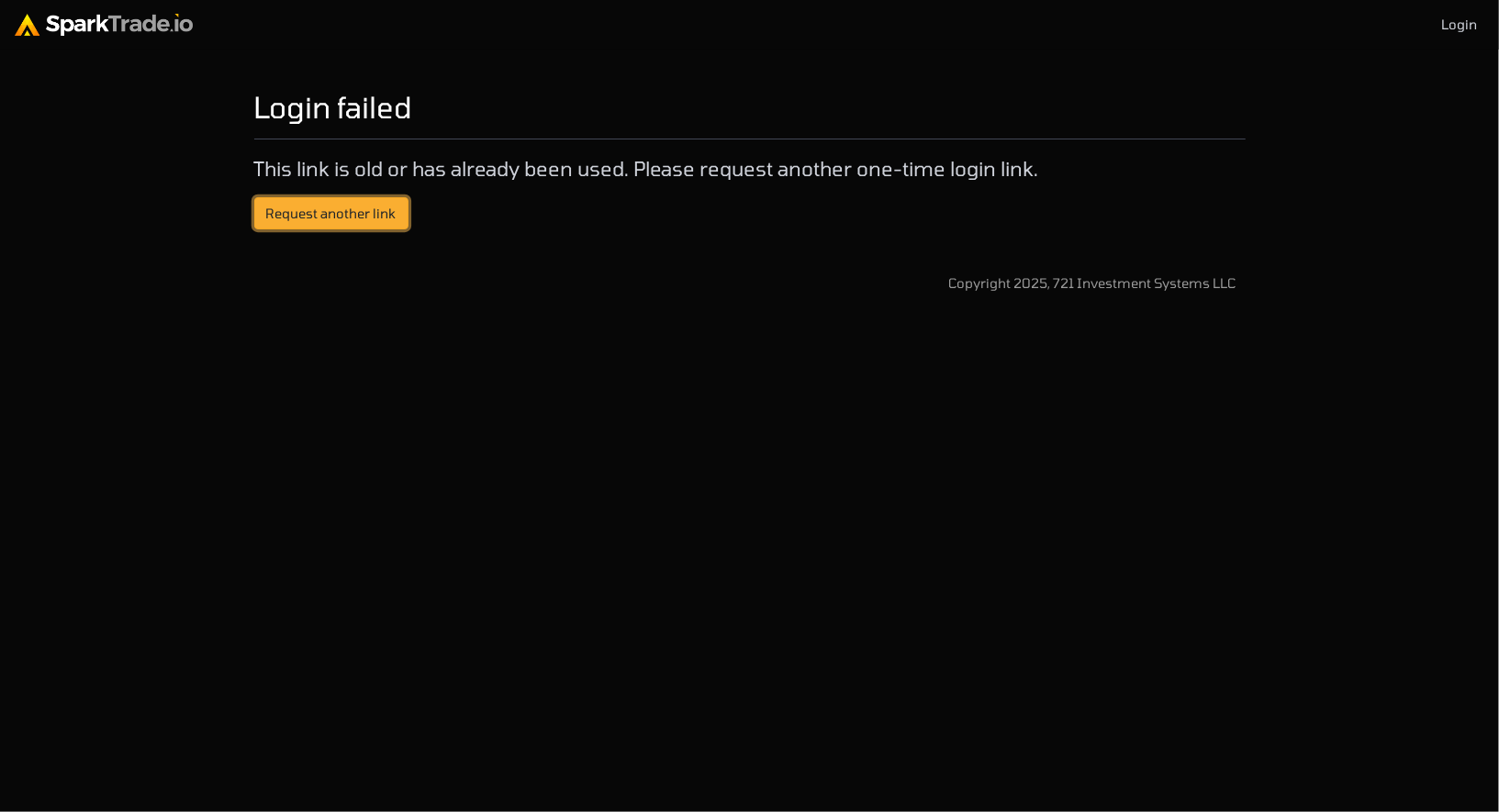 click on "Request another link" at bounding box center (331, 214) 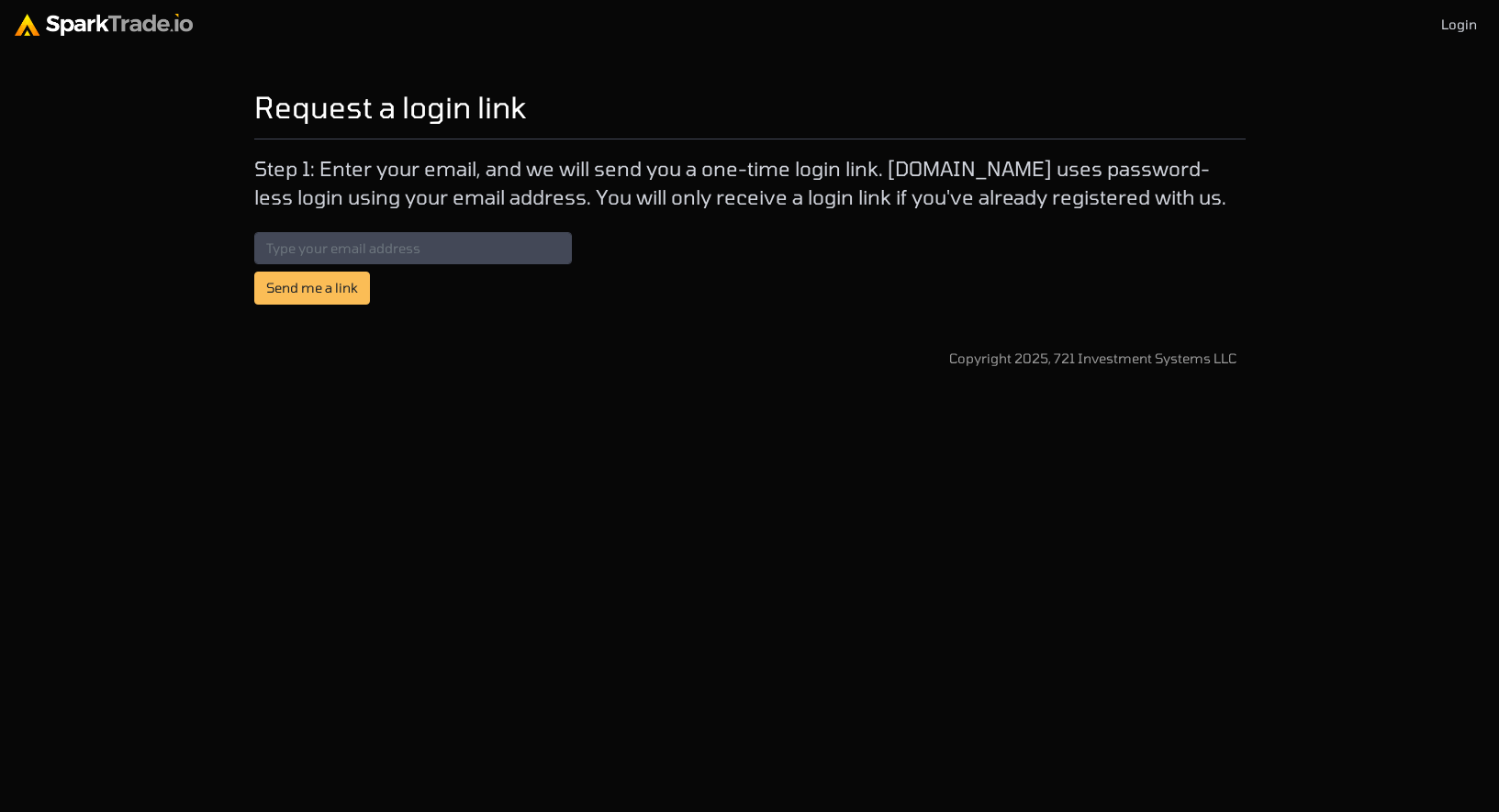 scroll, scrollTop: 0, scrollLeft: 0, axis: both 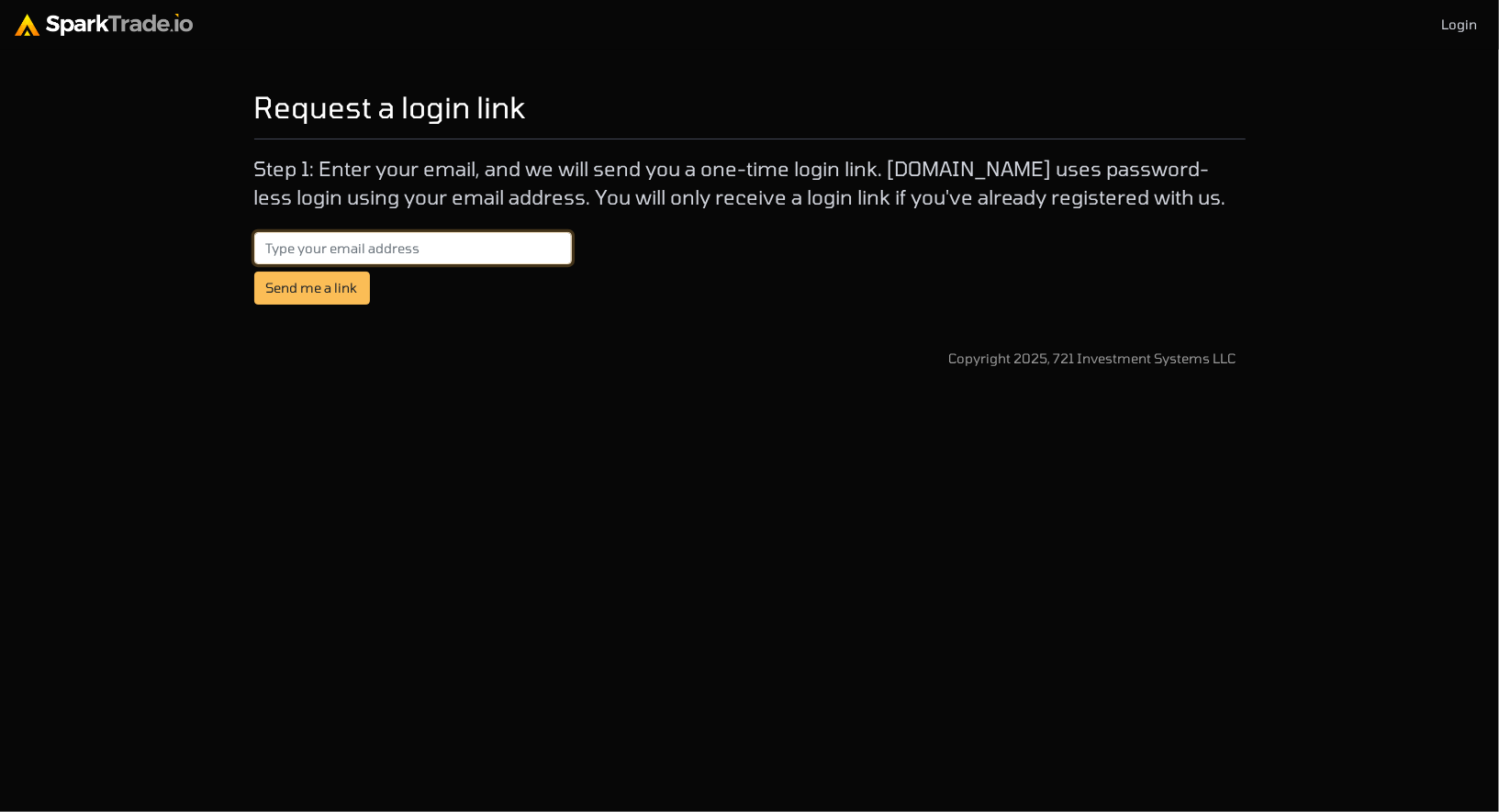 click at bounding box center (413, 249) 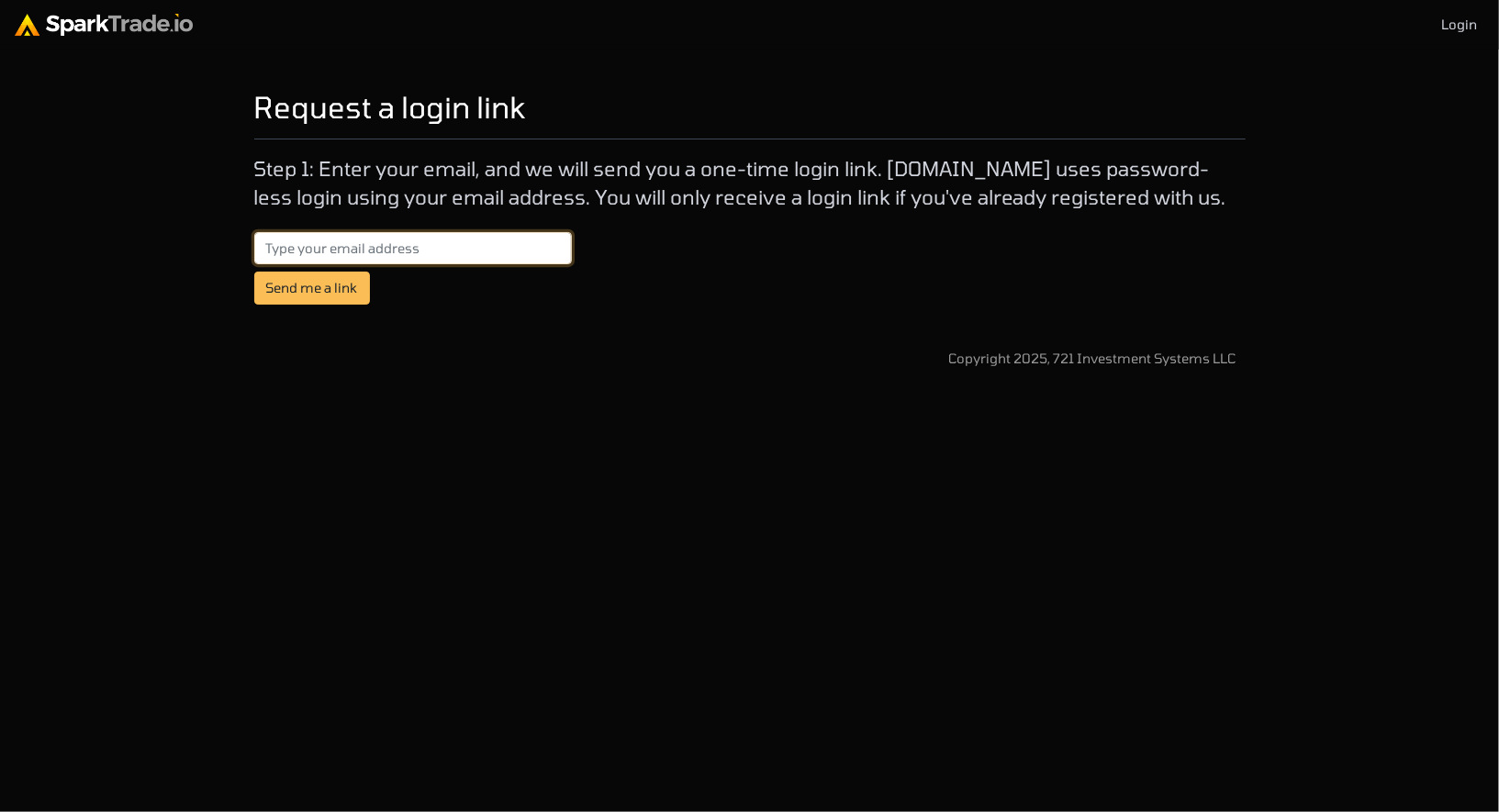 type on "[EMAIL_ADDRESS][DOMAIN_NAME]" 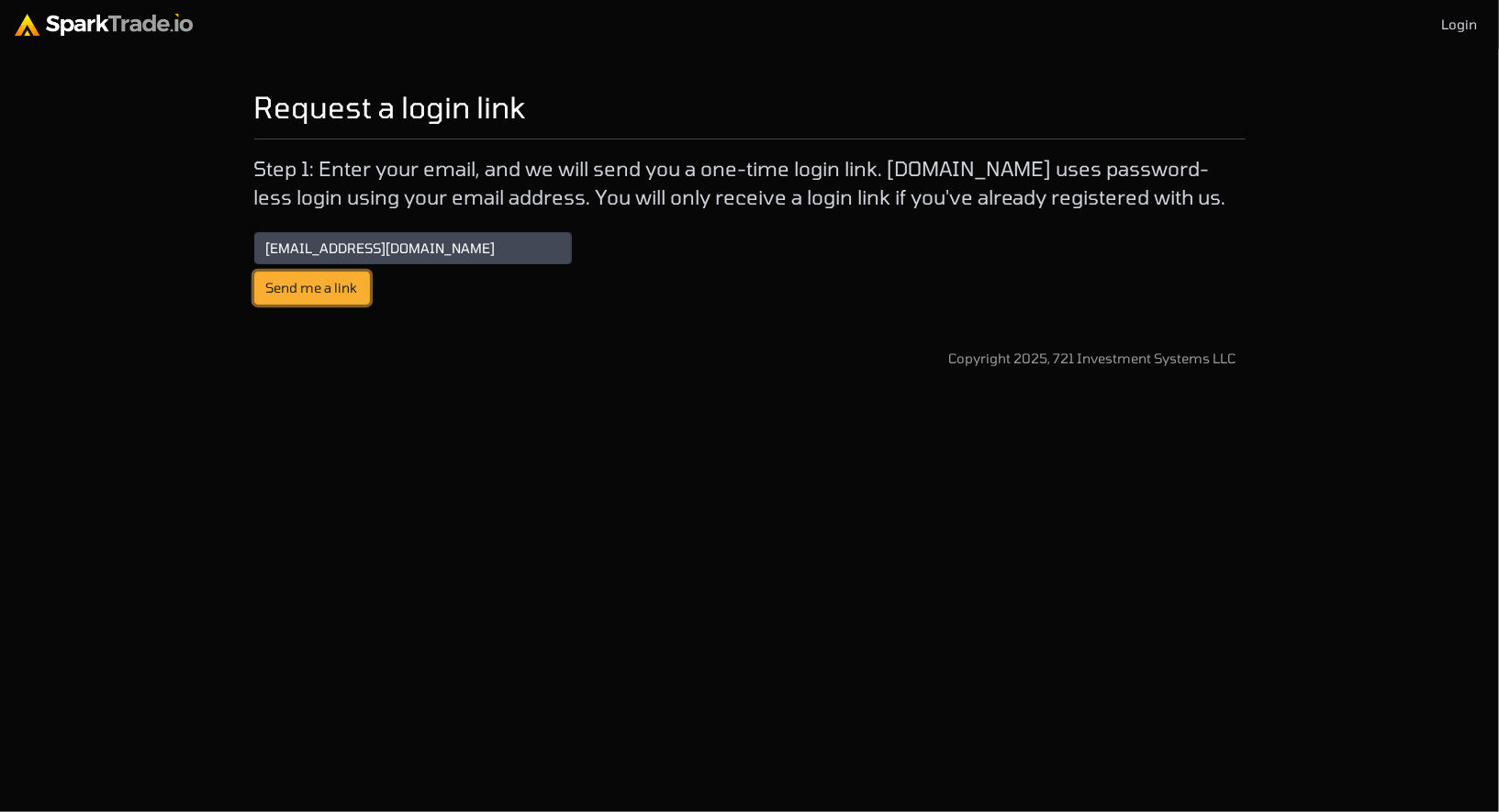 click on "Send me a link" at bounding box center [312, 288] 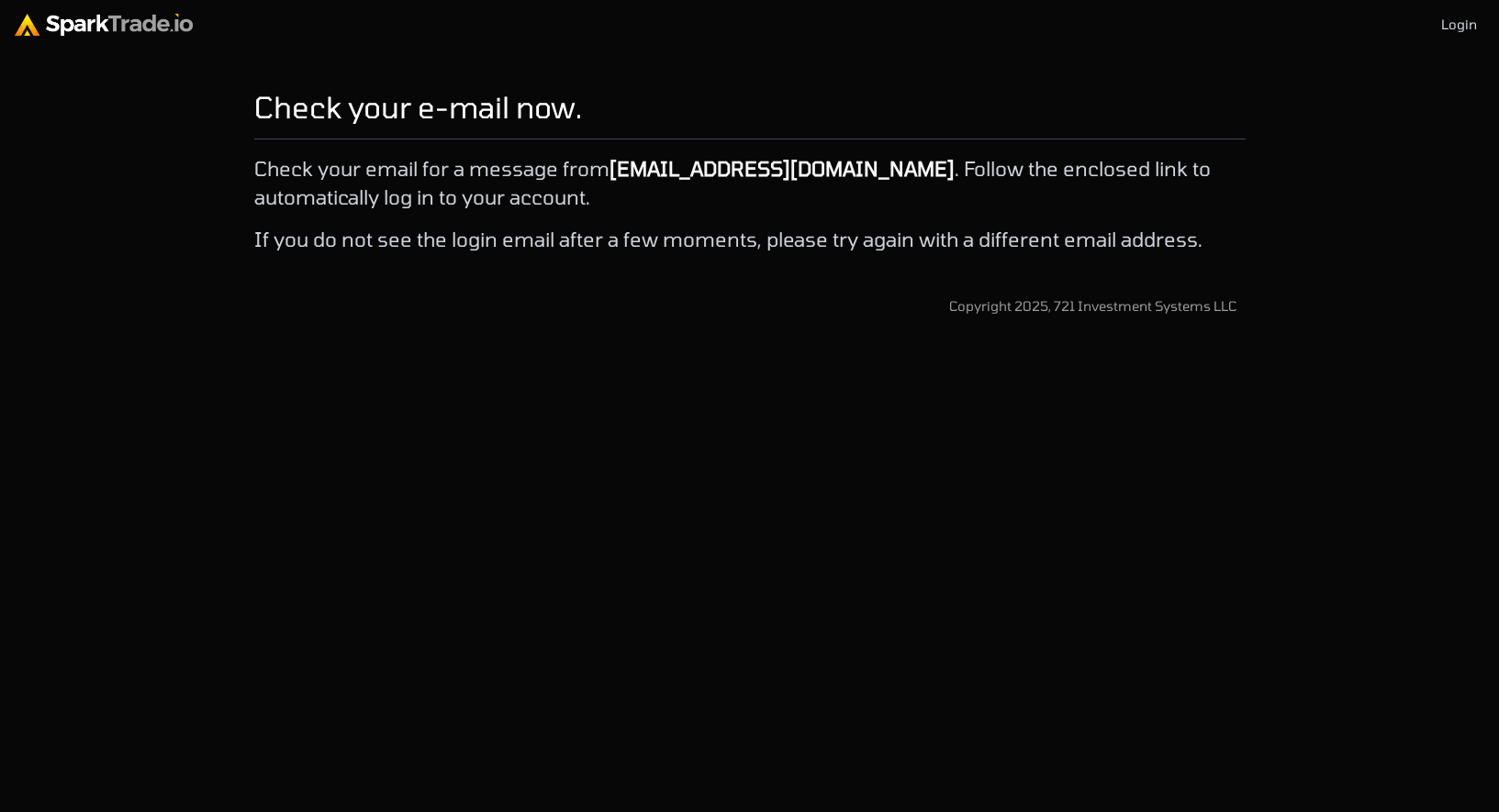 scroll, scrollTop: 0, scrollLeft: 0, axis: both 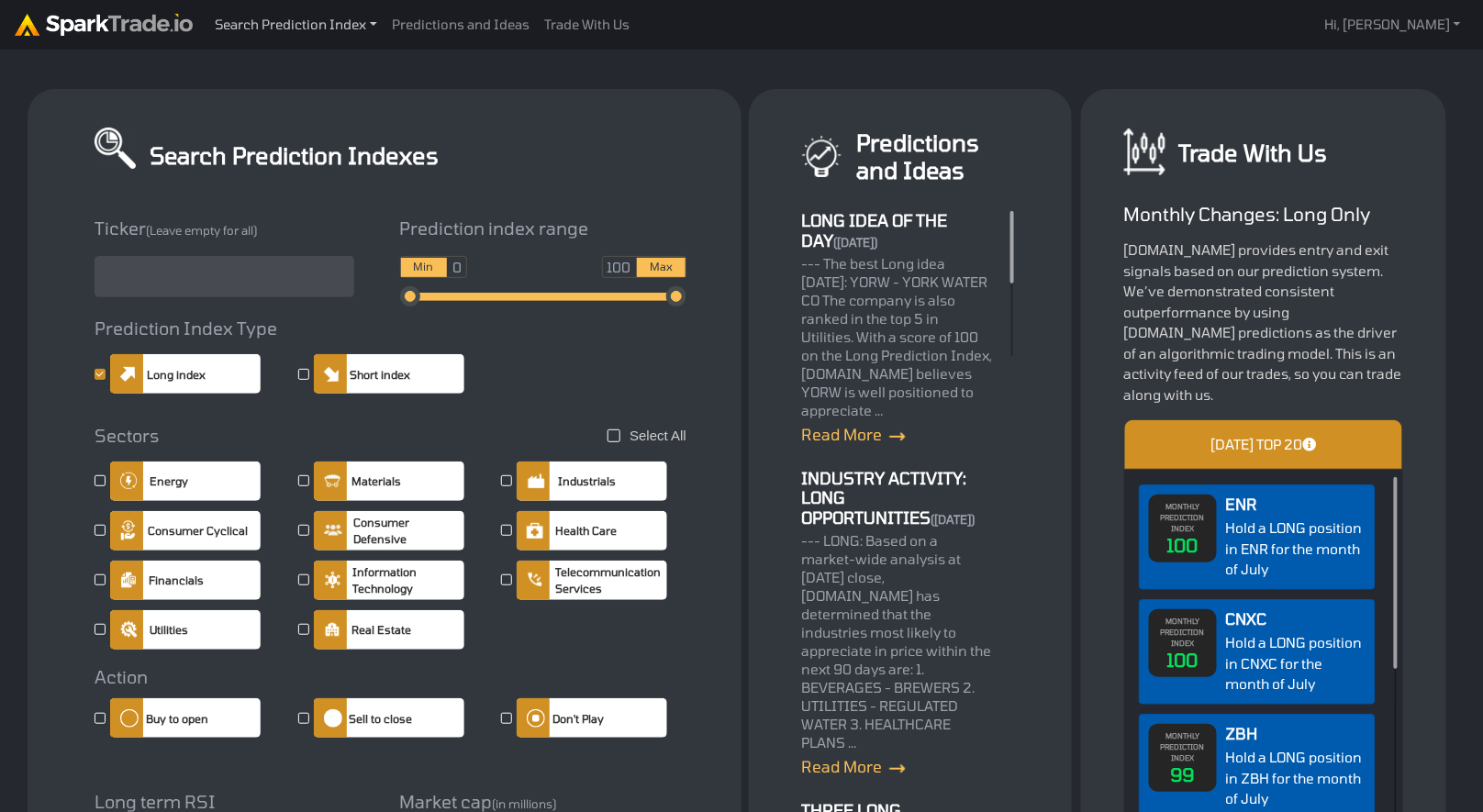 click on "Search Prediction Index" at bounding box center (295, 25) 